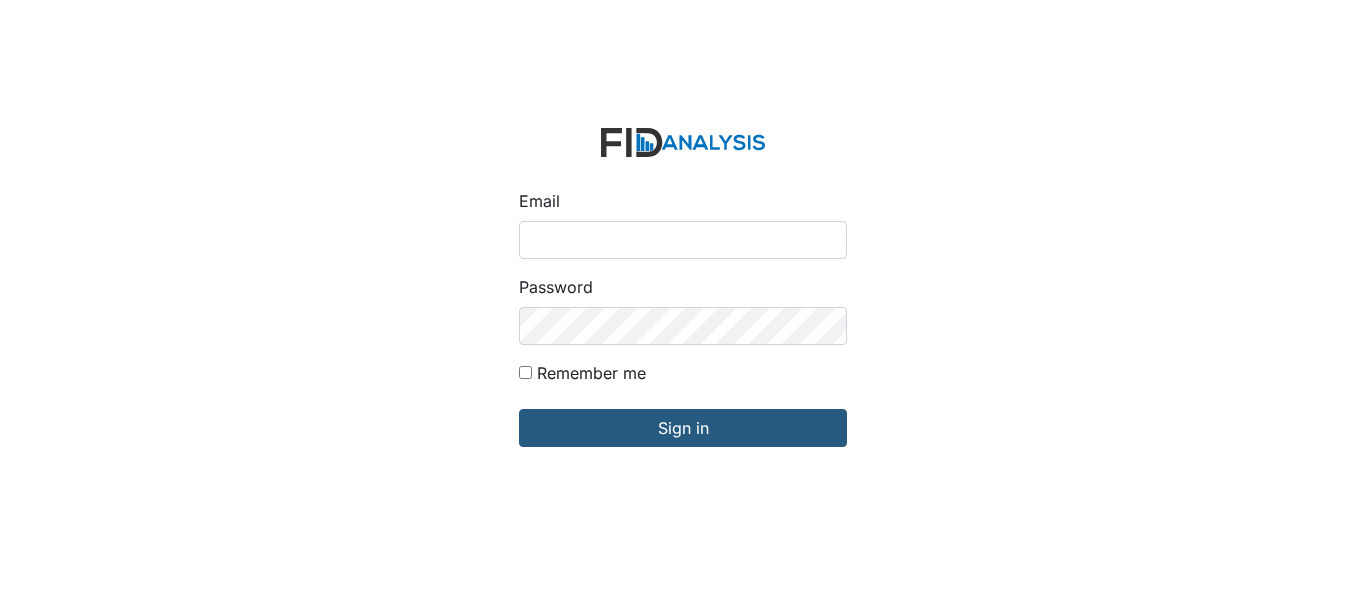scroll, scrollTop: 0, scrollLeft: 0, axis: both 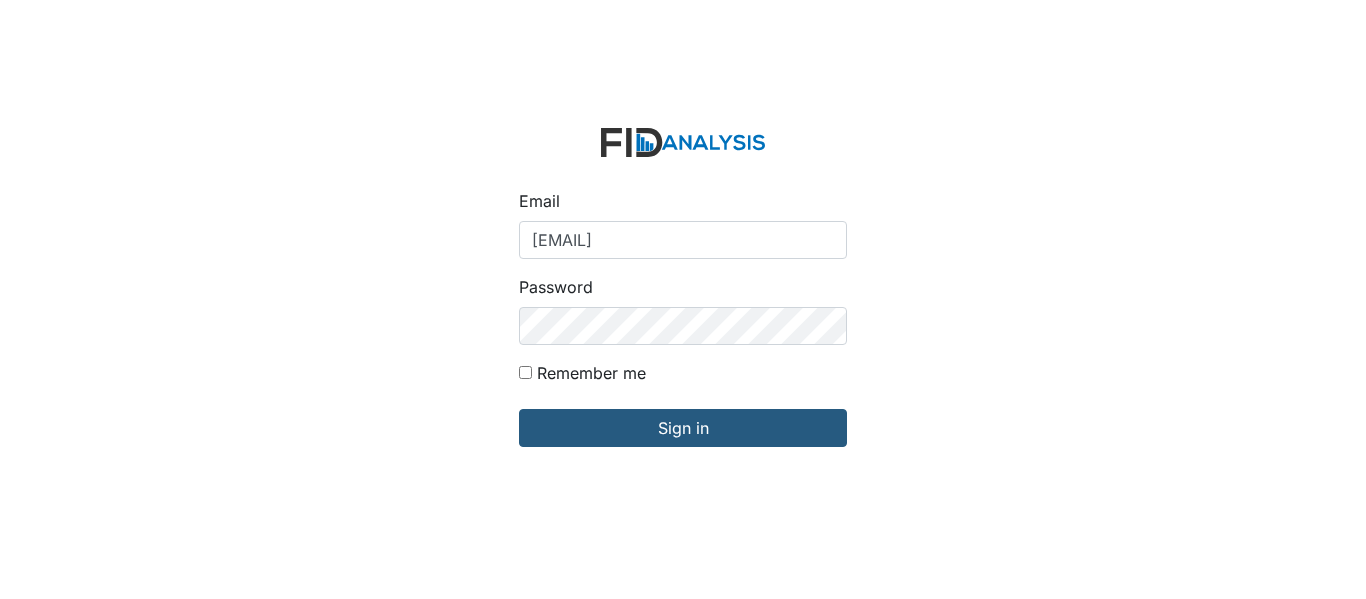 type on "[EMAIL]" 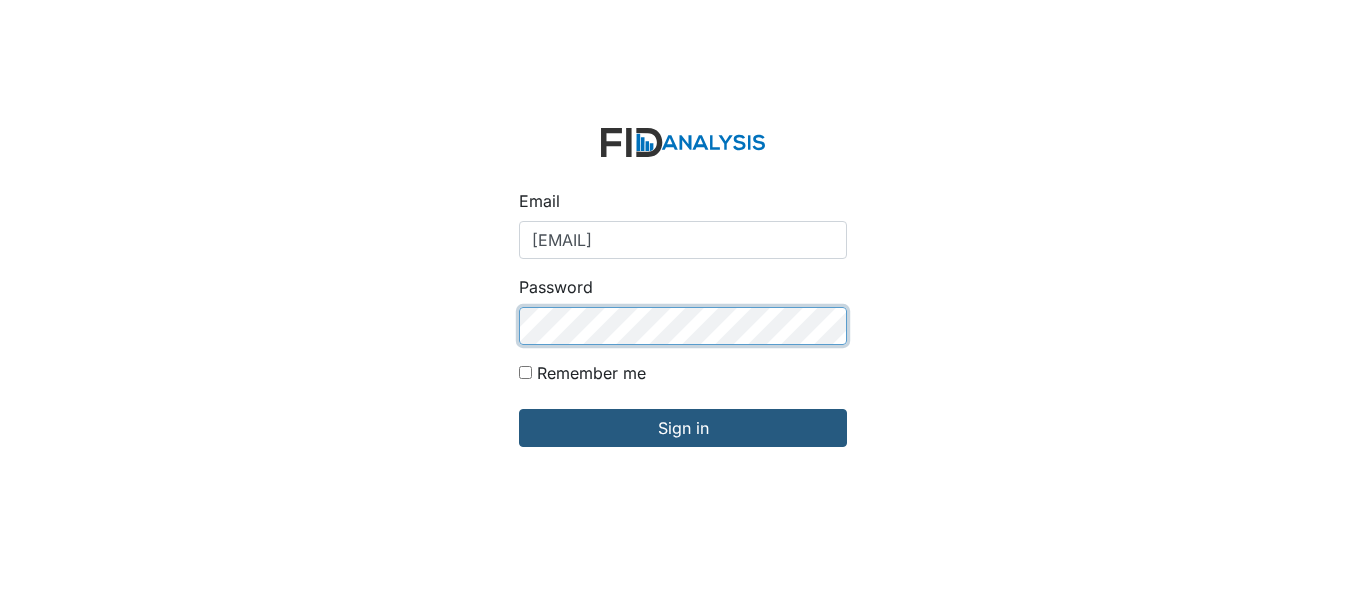click on "Sign in" at bounding box center [683, 428] 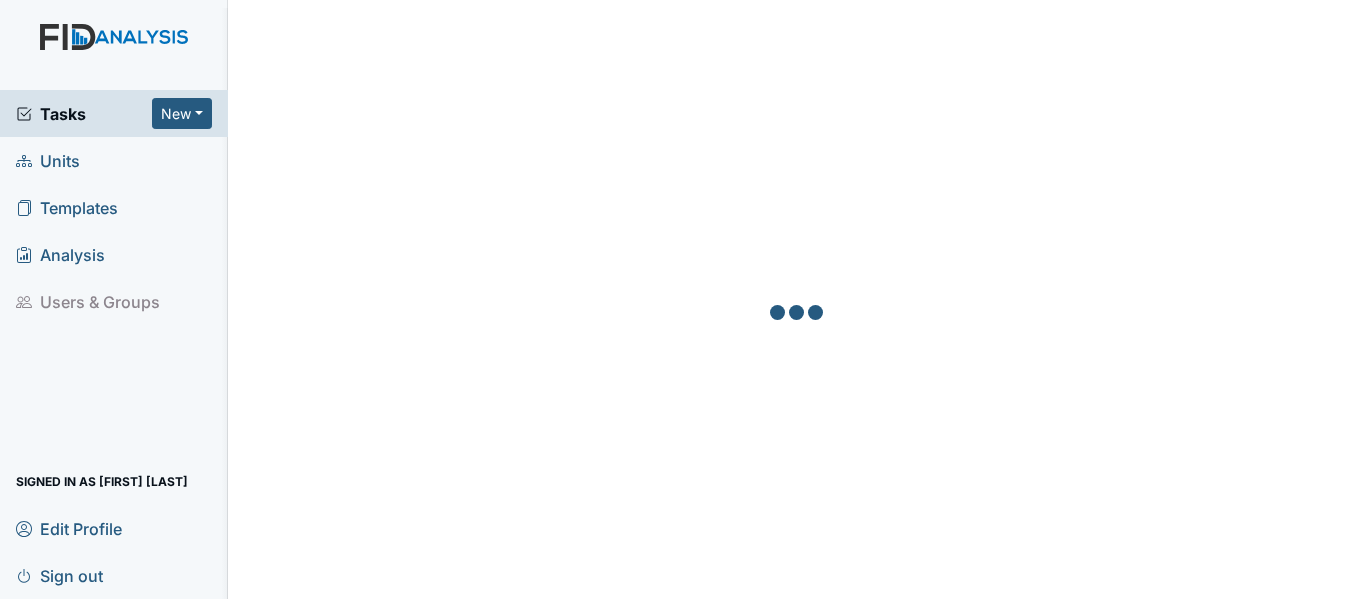 scroll, scrollTop: 0, scrollLeft: 0, axis: both 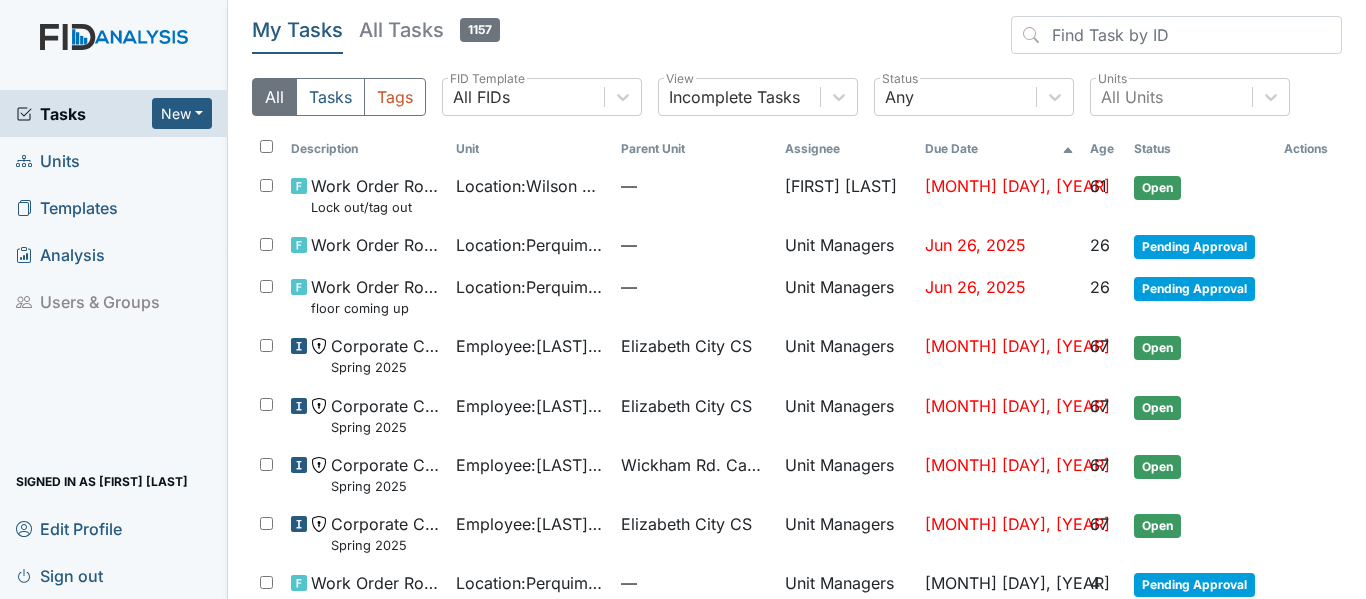 click on "Units" at bounding box center [48, 160] 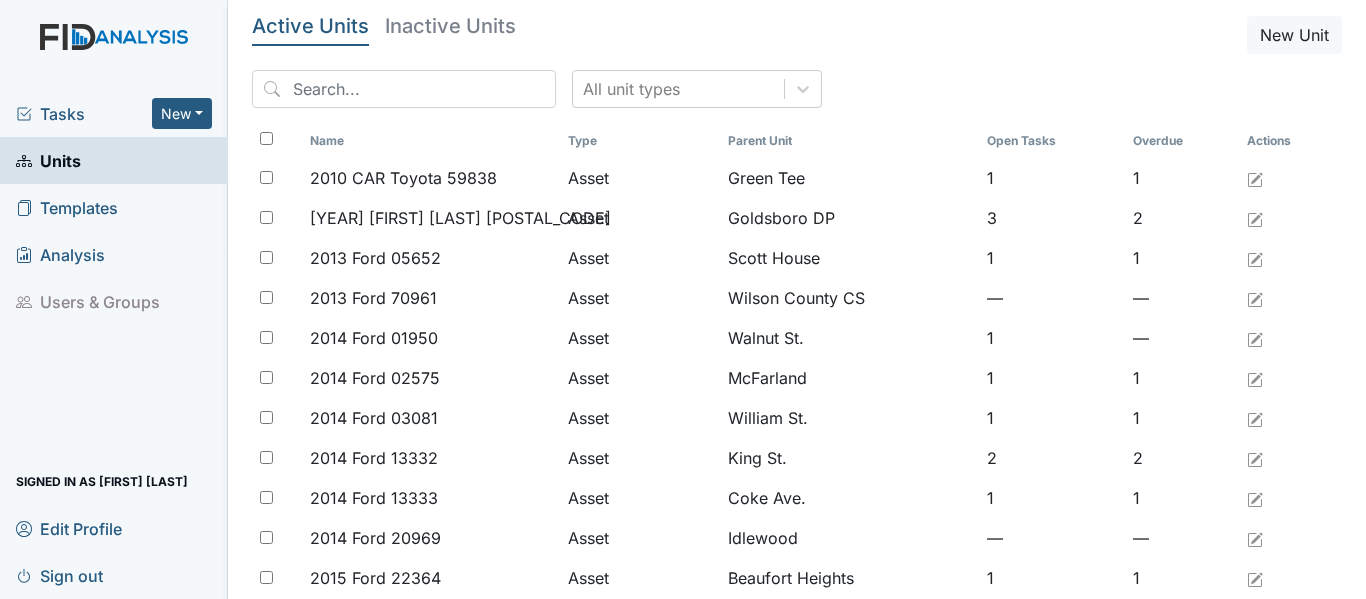 scroll, scrollTop: 0, scrollLeft: 0, axis: both 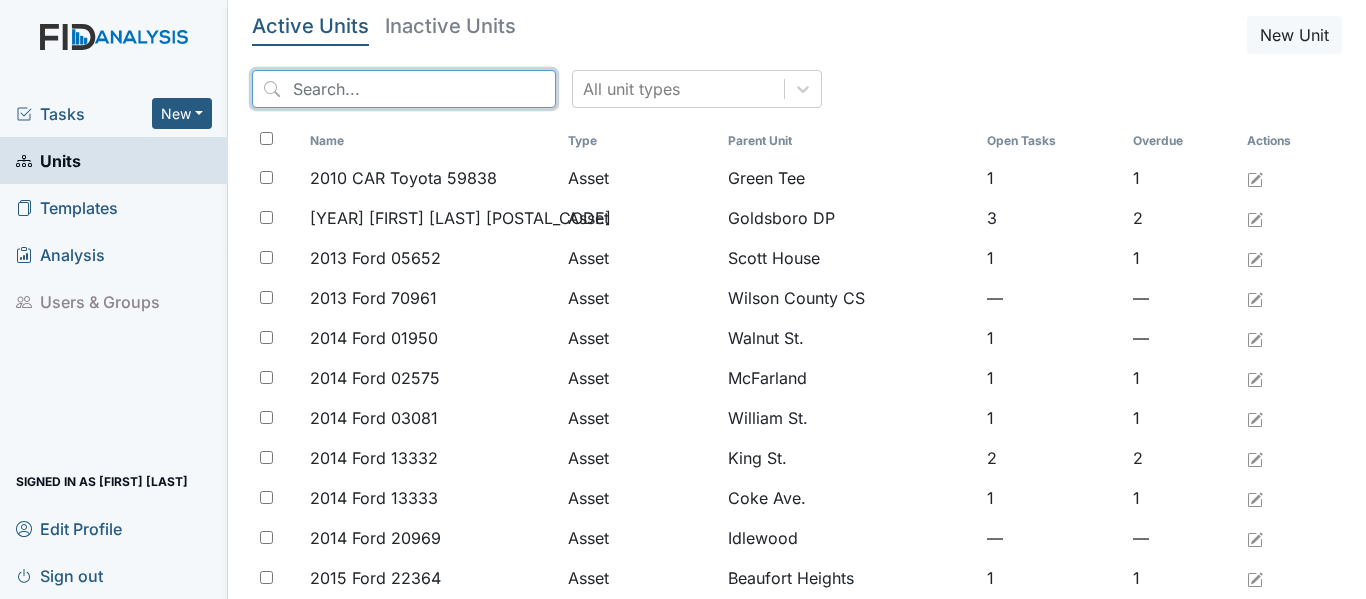 click at bounding box center [404, 89] 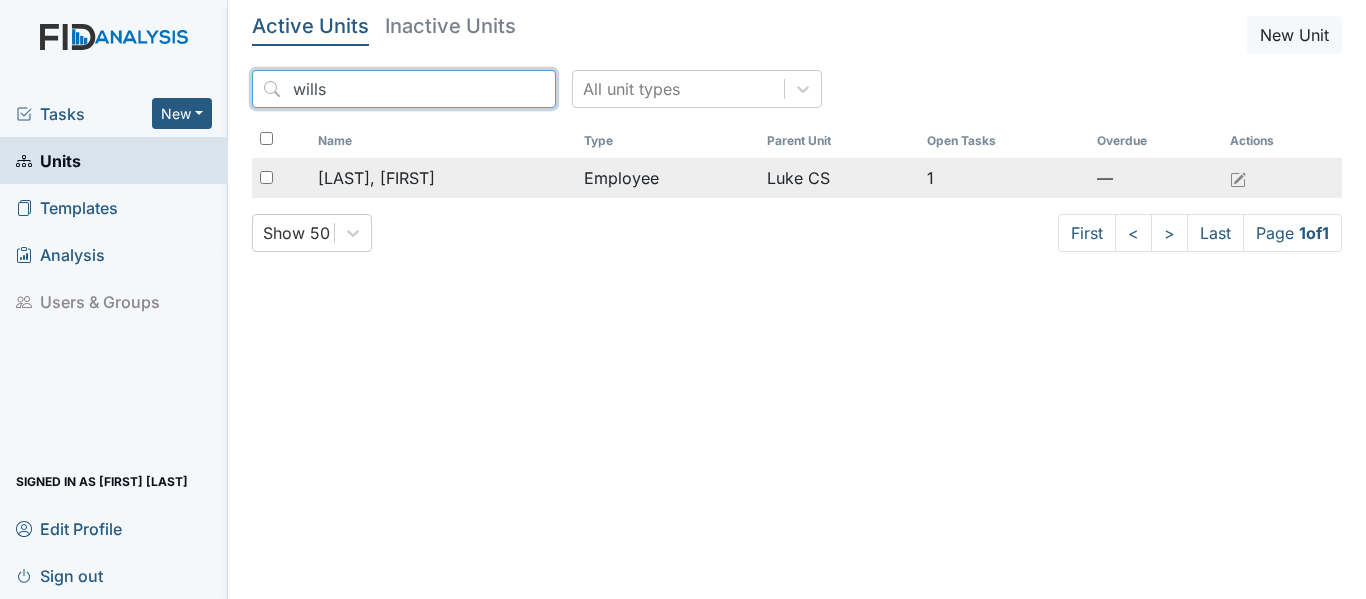 type on "wills" 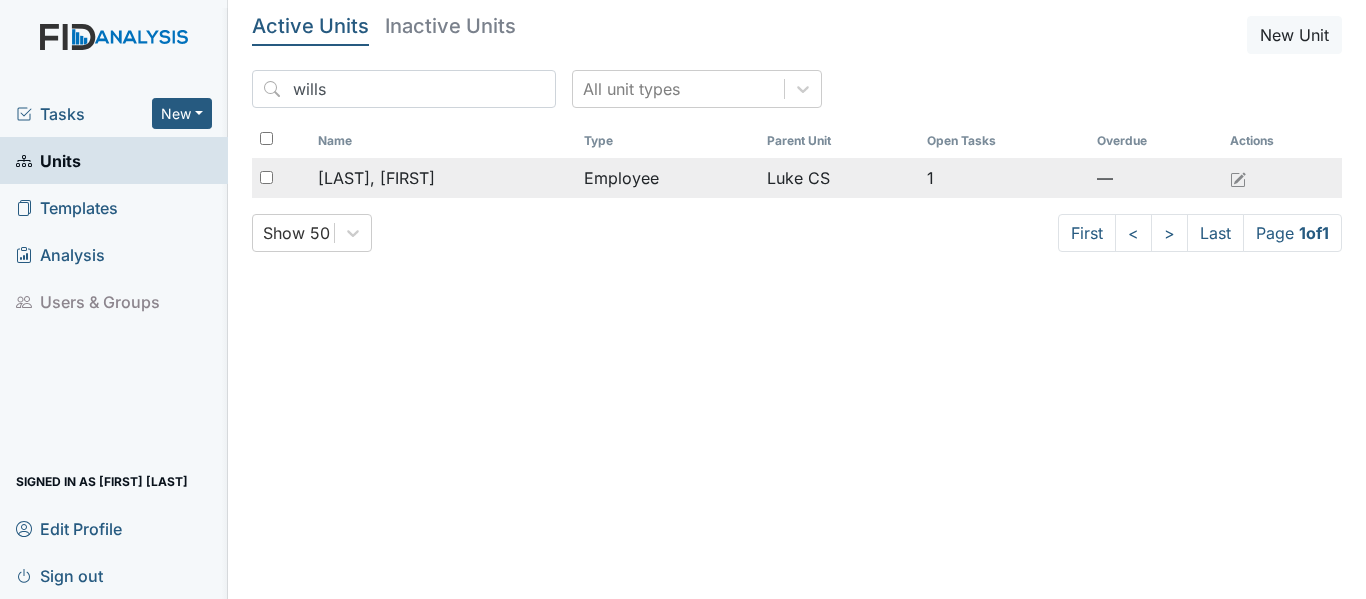 click on "[LAST], [FIRST]" at bounding box center [376, 178] 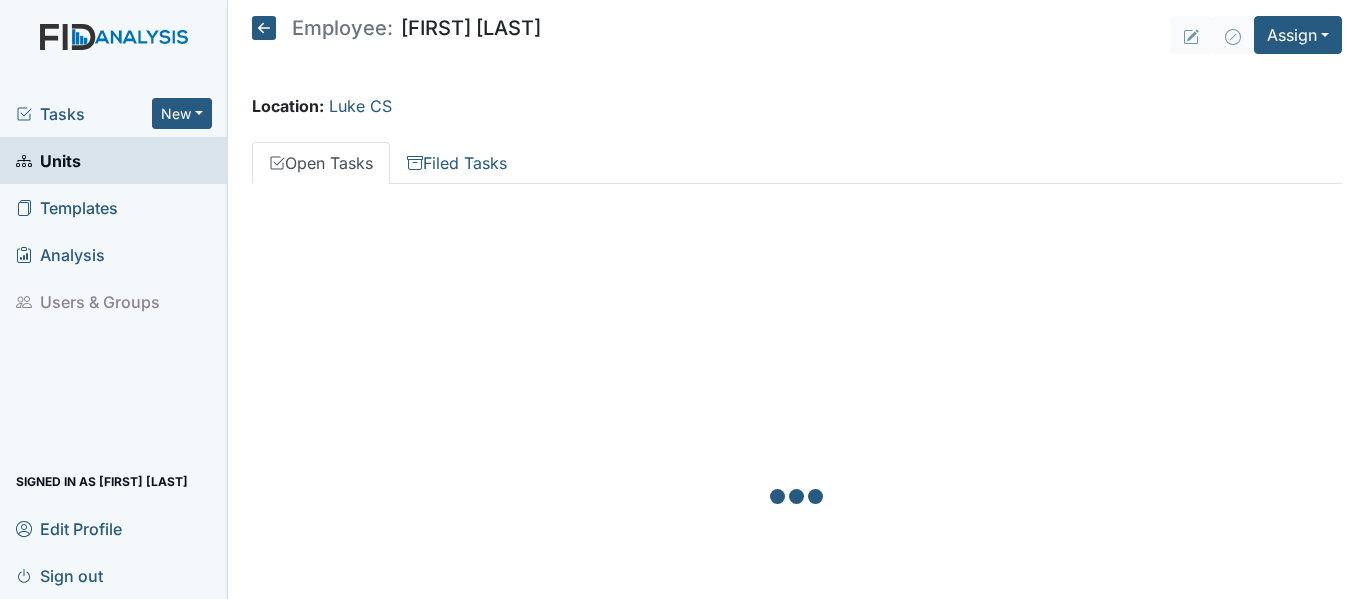 scroll, scrollTop: 0, scrollLeft: 0, axis: both 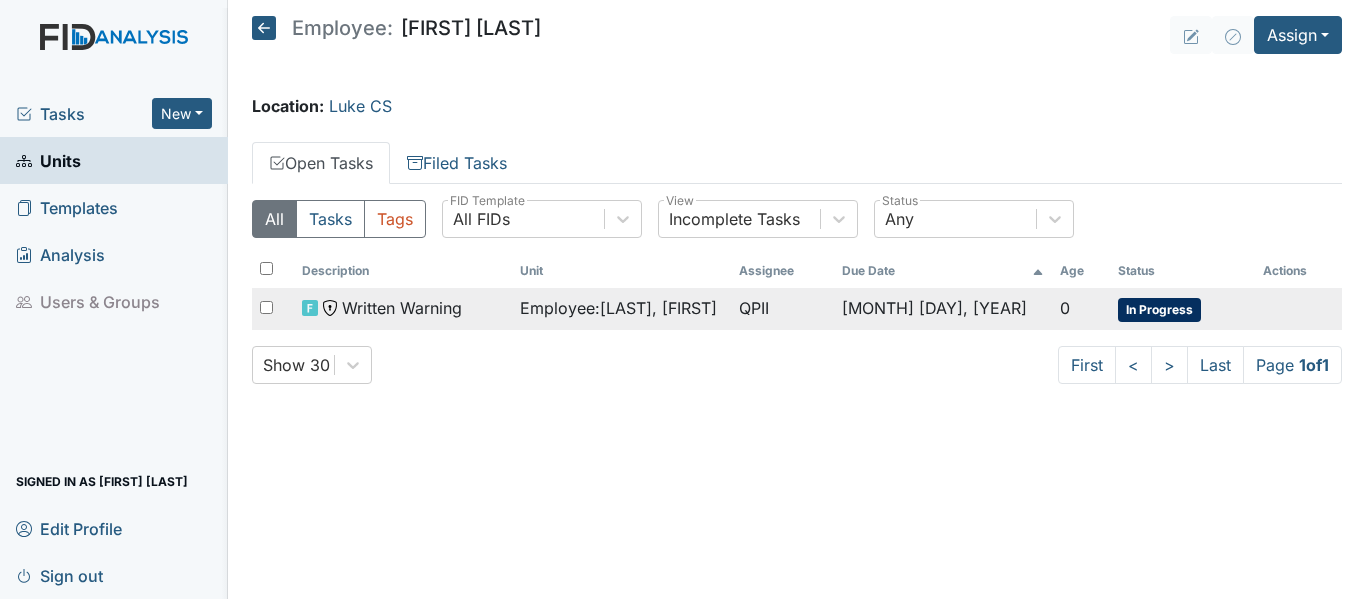 click on "QPII" at bounding box center [782, 309] 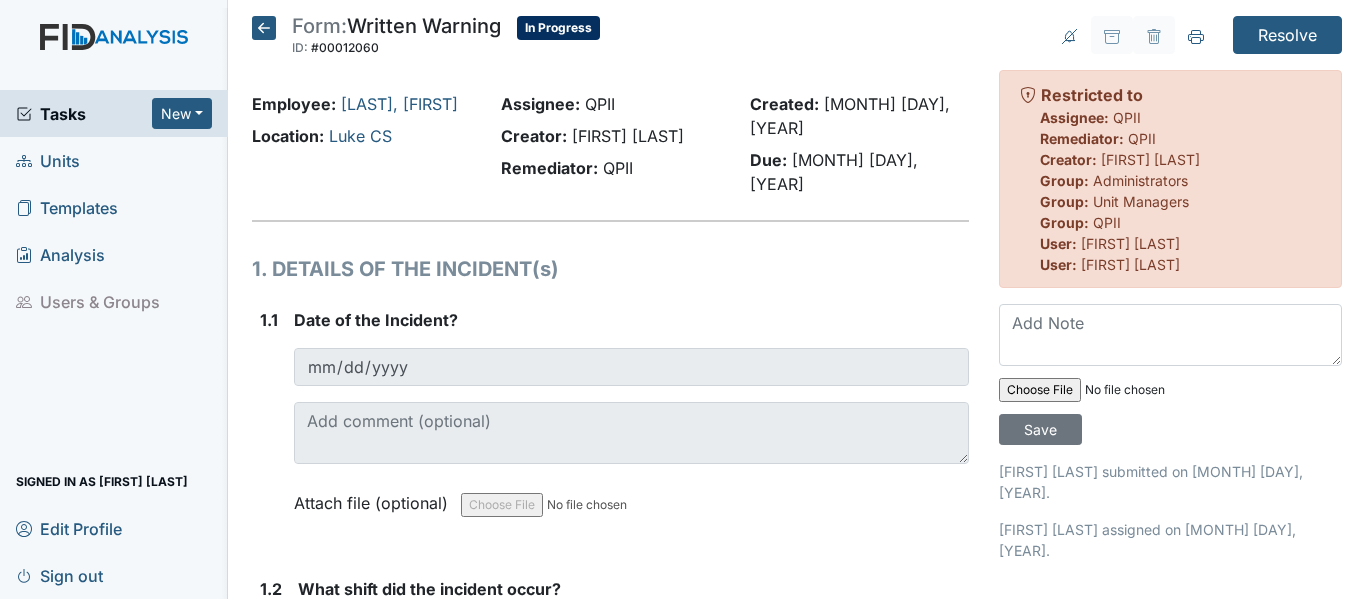 scroll, scrollTop: 0, scrollLeft: 0, axis: both 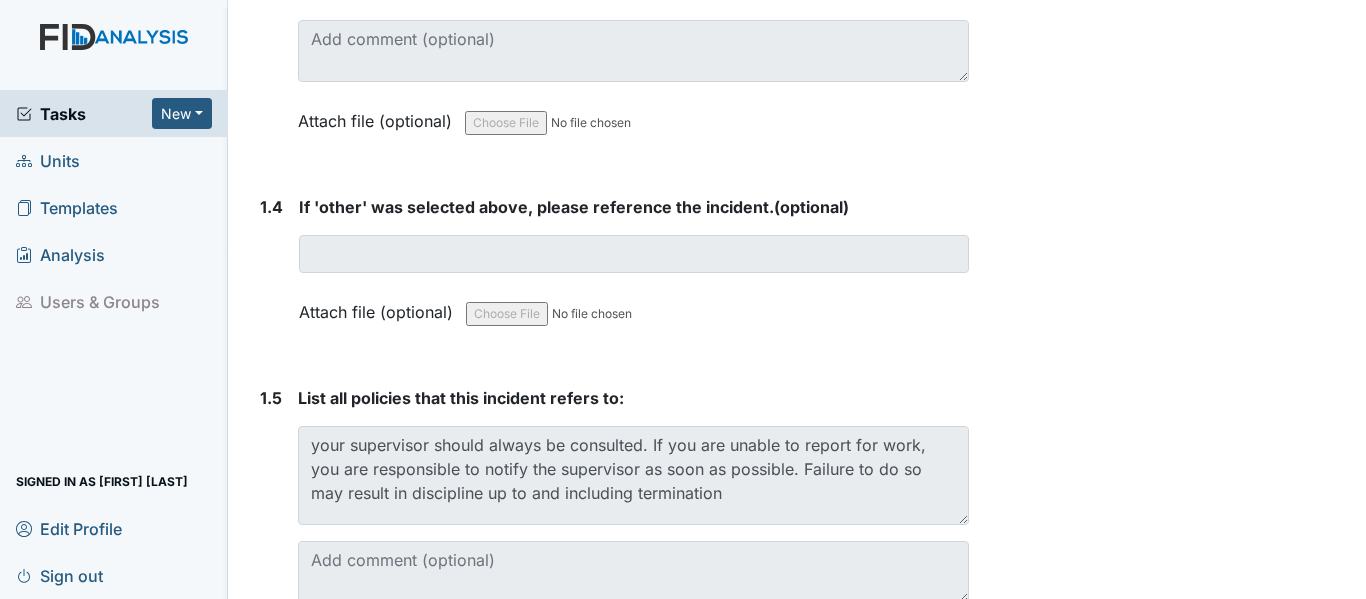 click on "Form:
Written Warning
ID:
#00012060
In Progress
Autosaving...
Employee:
[LAST], [FIRST]
Location:
Luke CS
Assignee:
QPII
Creator:
[FIRST] [LAST]
Remediator:
QPII
Created:
[MONTH] [DAY], [YEAR]
Due:
[MONTH] [DAY], [YEAR]
1. DETAILS OF THE INCIDENT(s)
1.1
Date of the Incident?
[YEAR]-[MONTH]-[DAY]
Attach file (optional)
You can upload .pdf, .txt, .jpg, .jpeg, .png, .csv, .xls, or .doc files under 100MB.
1.2
What shift did the incident occur?
You must select one of the below options.
1st
2nd
3rd
Attach file (optional)
You can upload .pdf, .txt, .jpg, .jpeg, .png, .csv, .xls, or .doc files under 100MB.
1.3
Nature of the Incident:
You must select one or more of the below options.
Select all that apply:
Unexcused Absence" at bounding box center (610, 815) 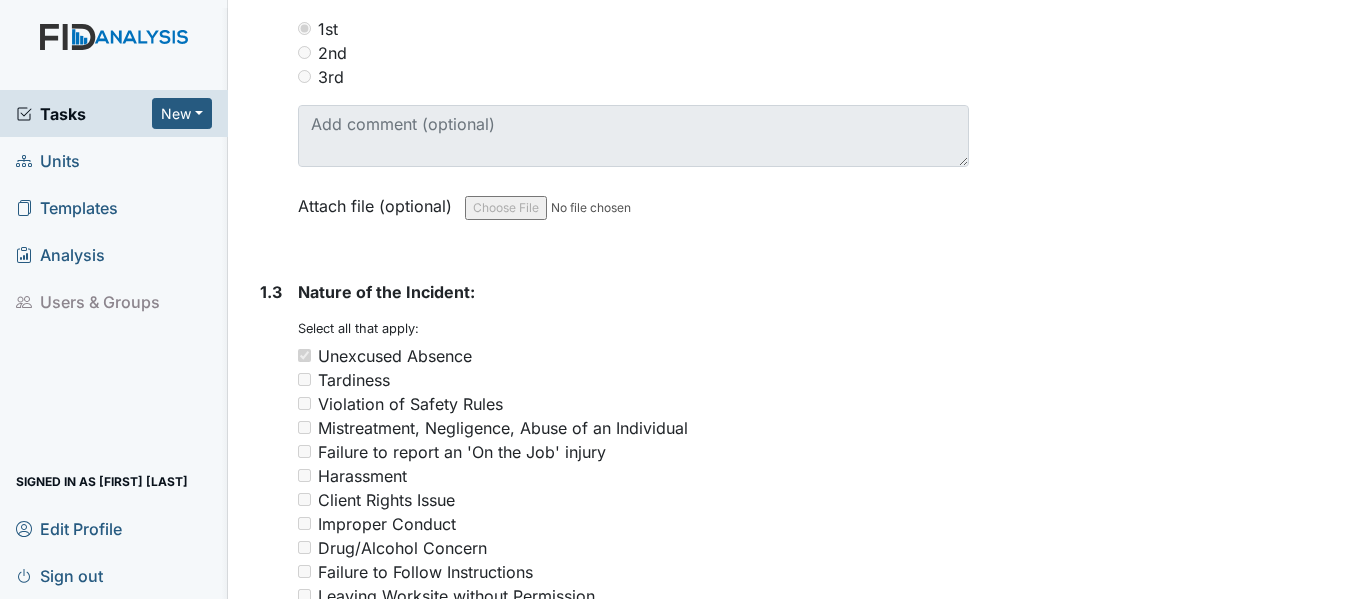 scroll, scrollTop: 0, scrollLeft: 0, axis: both 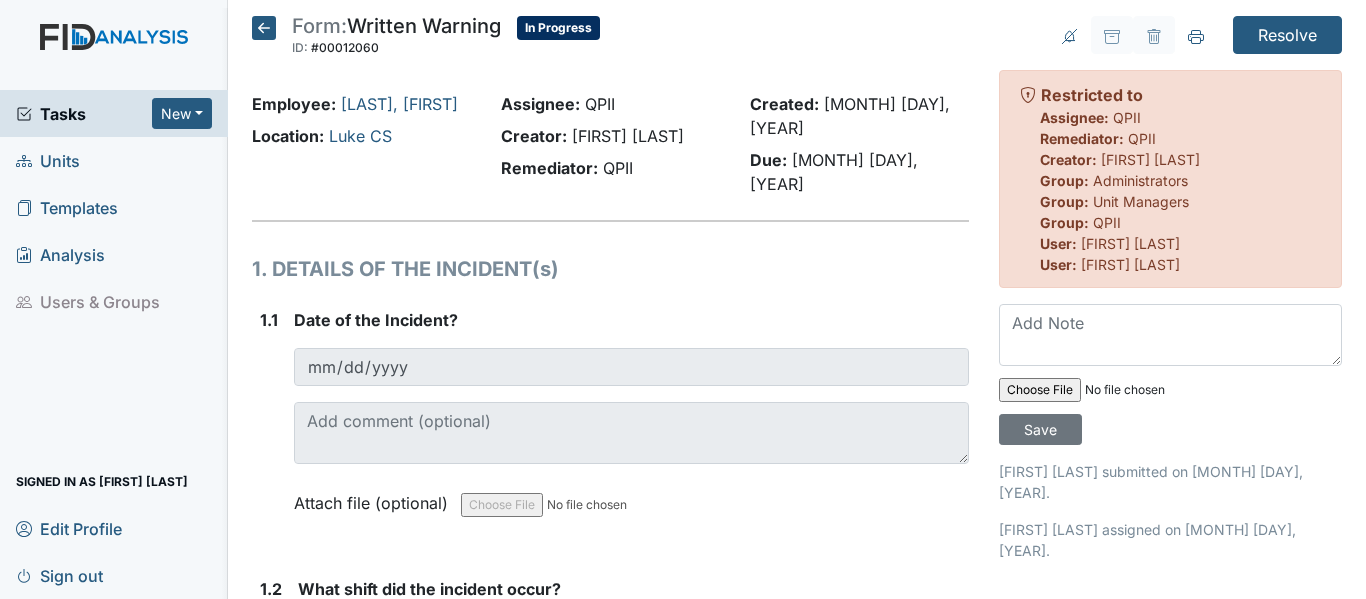 click at bounding box center (264, 28) 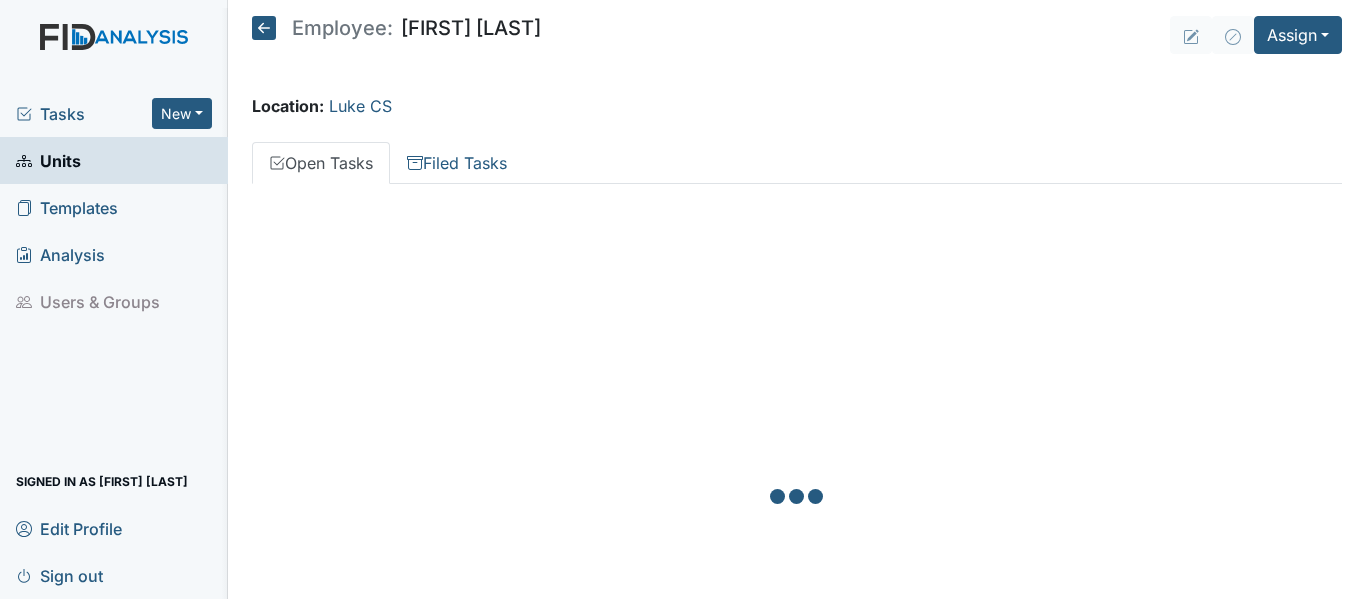 scroll, scrollTop: 0, scrollLeft: 0, axis: both 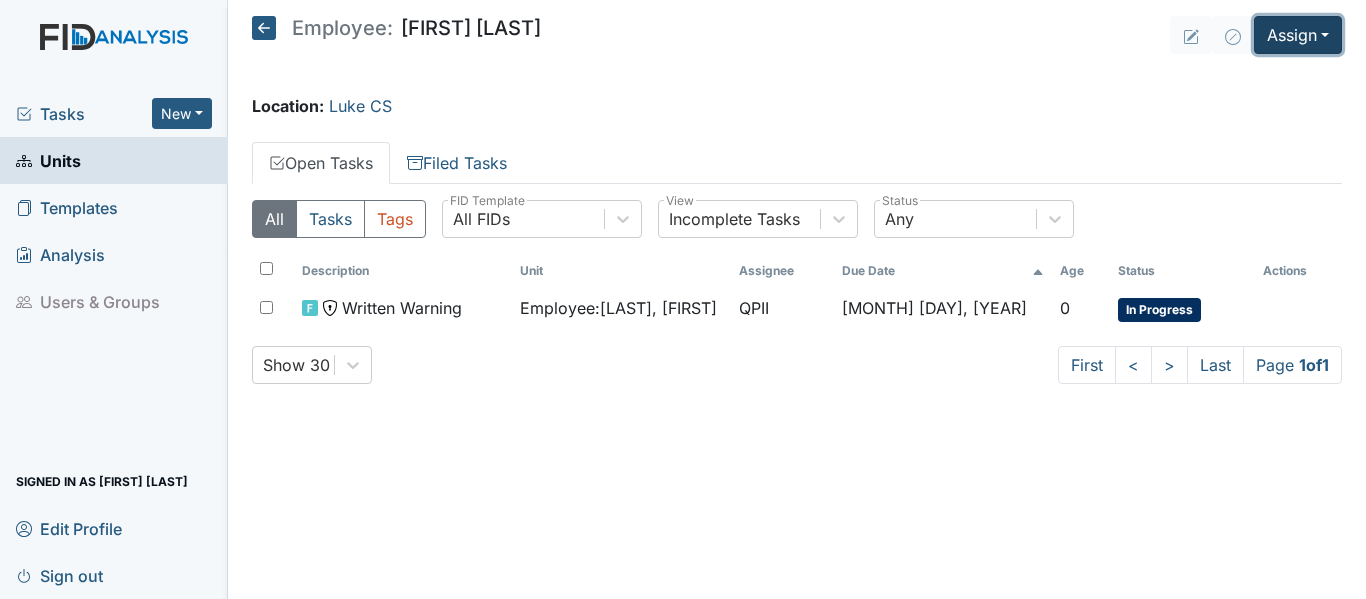 click on "Assign" at bounding box center (1298, 35) 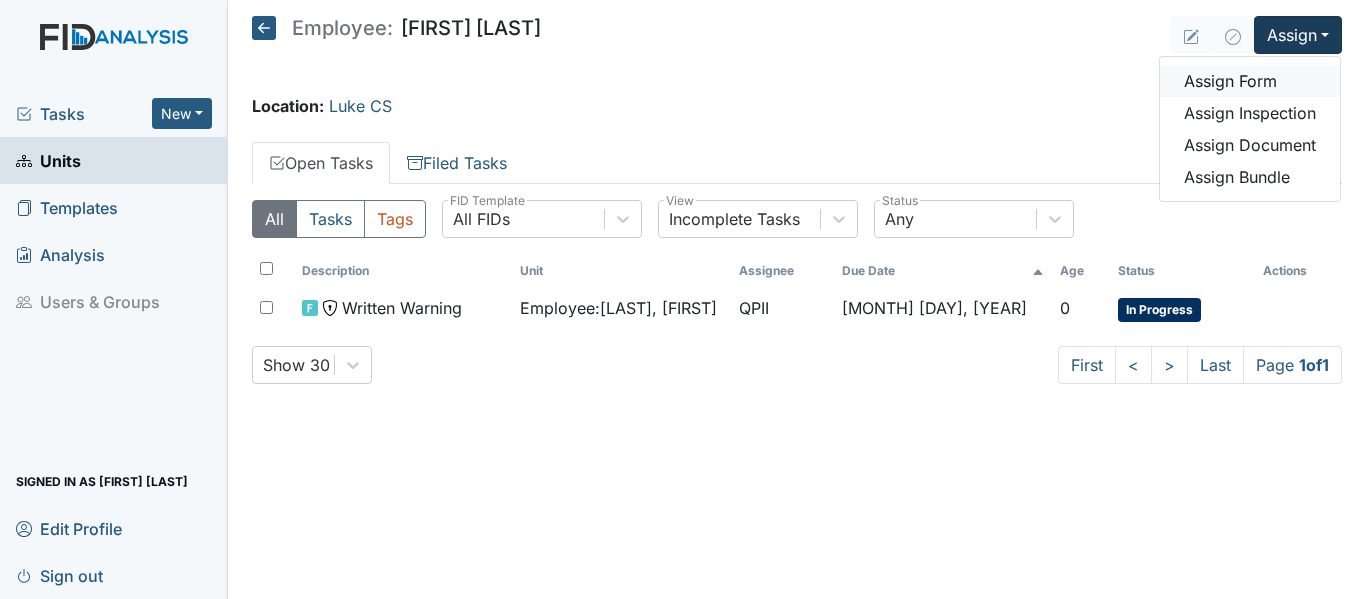 click on "Assign Form" at bounding box center [1250, 81] 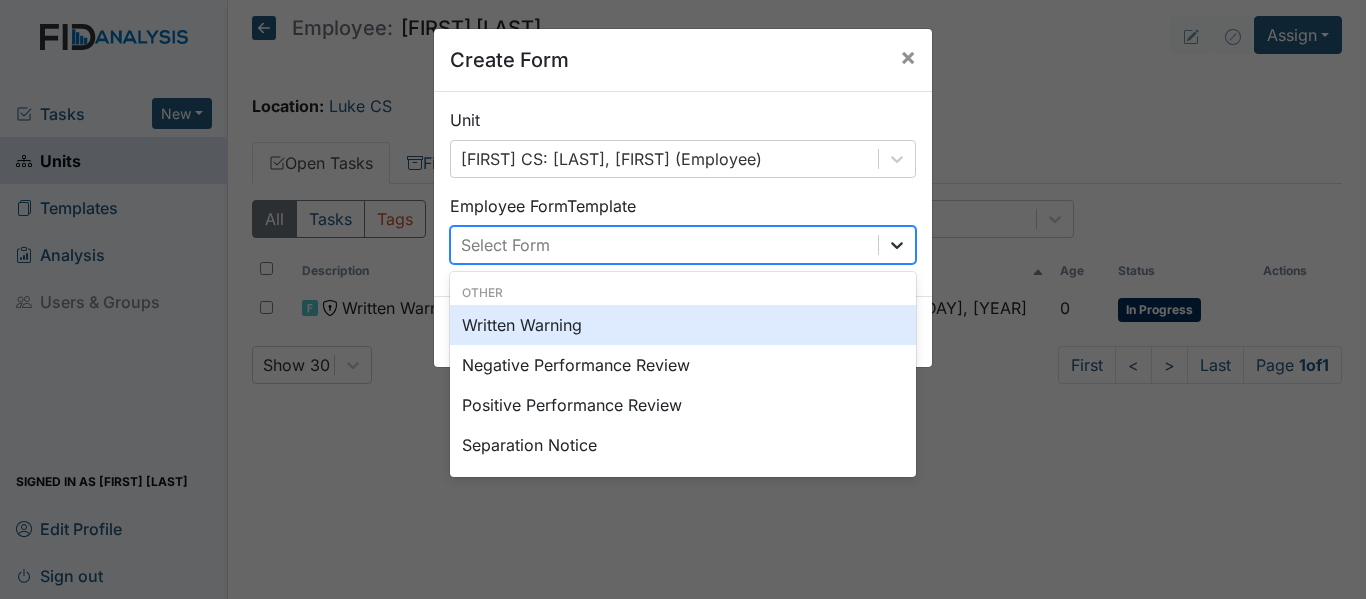 click at bounding box center (897, 245) 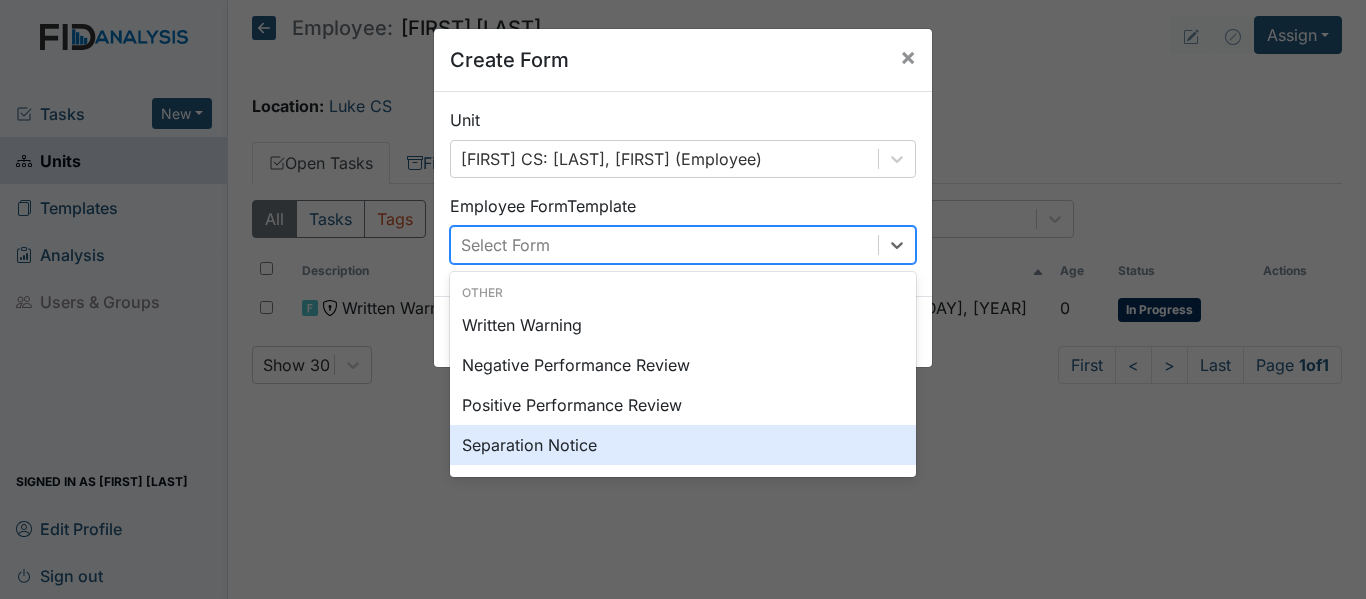 click on "Separation Notice" at bounding box center (683, 445) 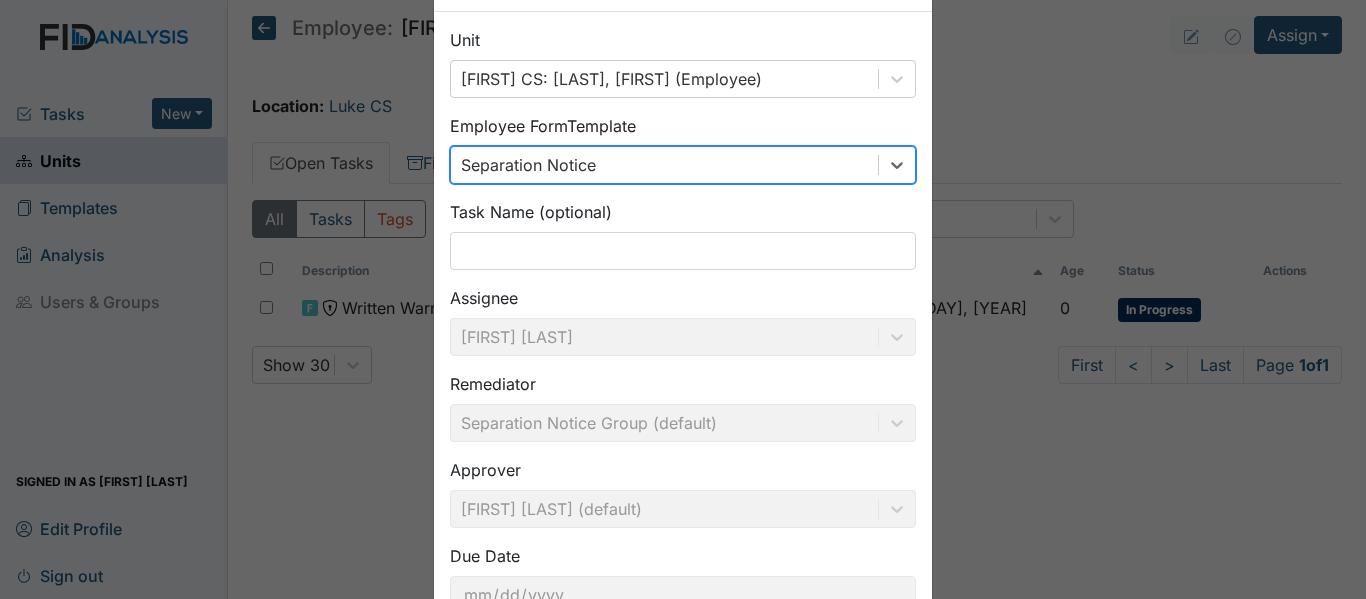 scroll, scrollTop: 227, scrollLeft: 0, axis: vertical 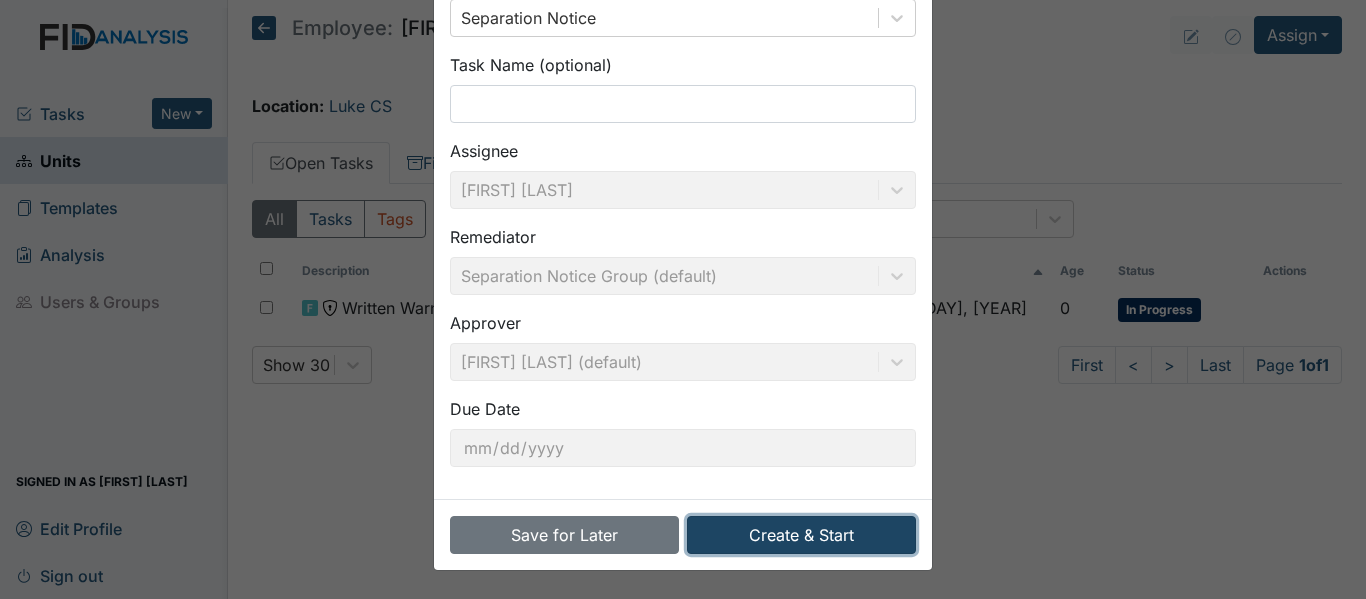 click on "Create & Start" at bounding box center [801, 535] 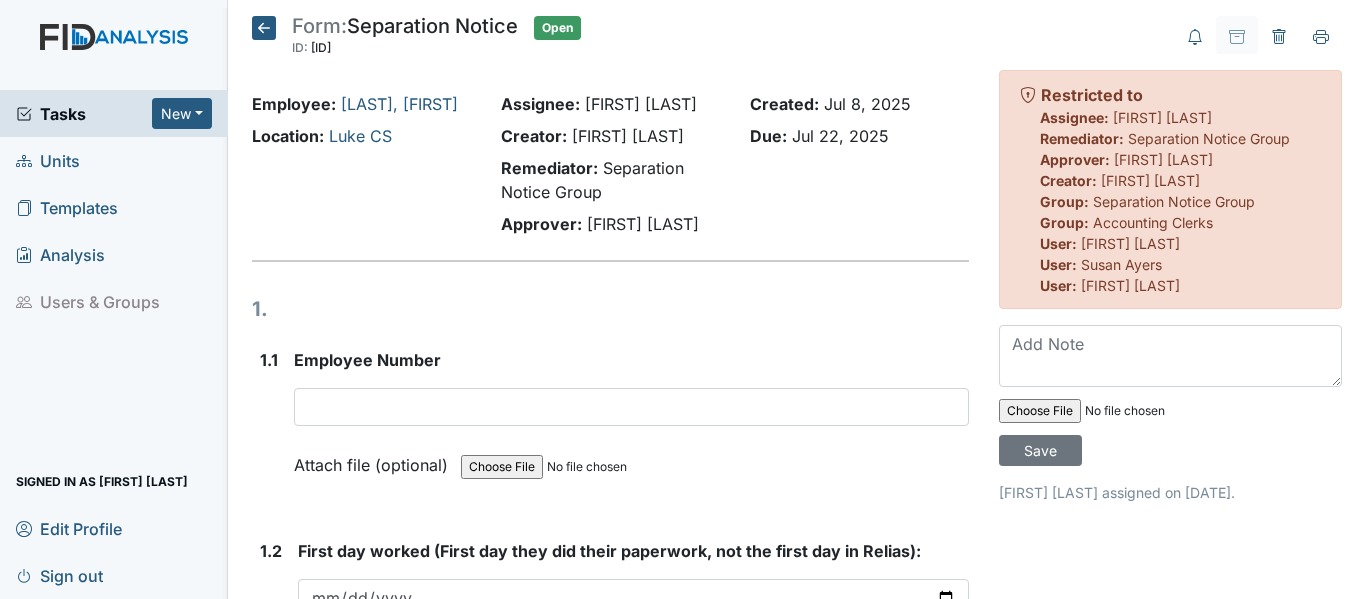 scroll, scrollTop: 0, scrollLeft: 0, axis: both 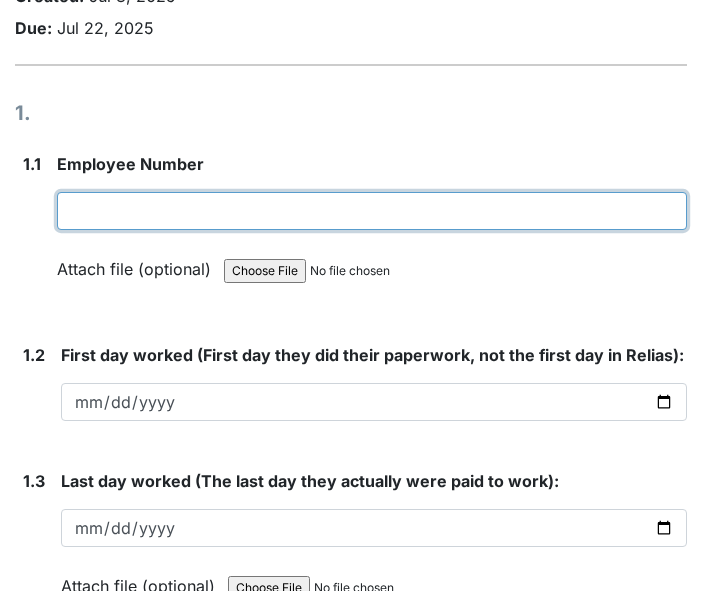 click at bounding box center [372, 211] 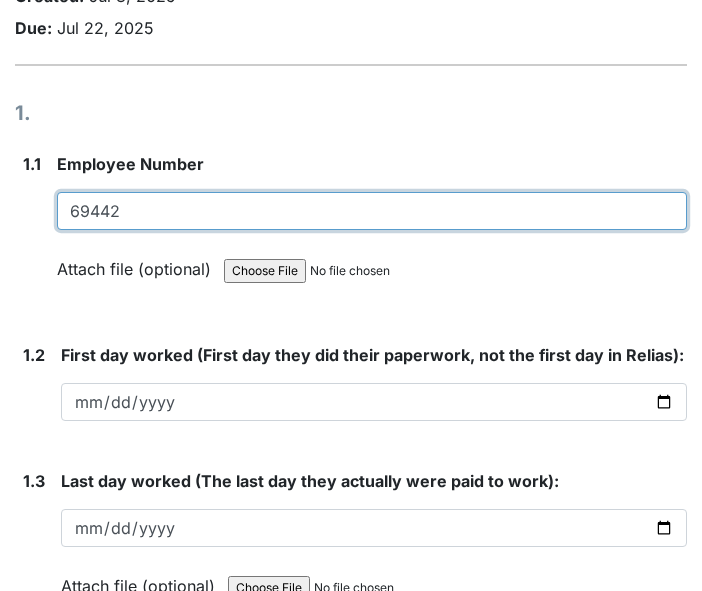 type on "69442" 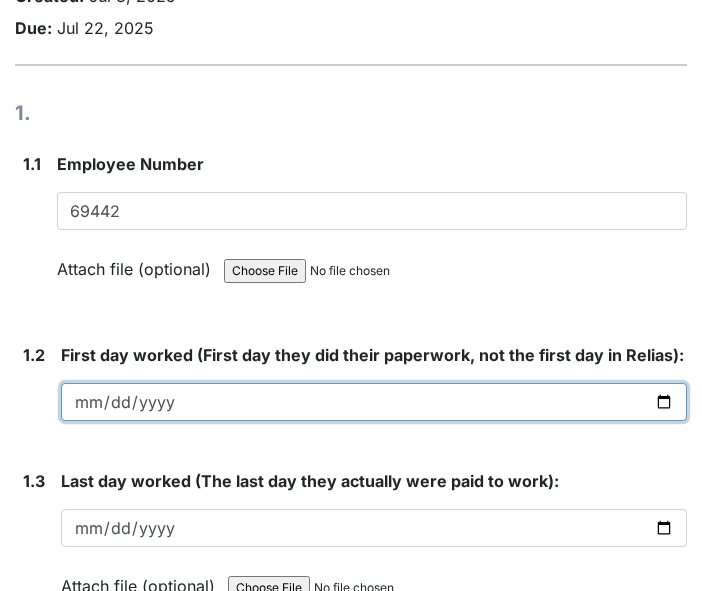 click at bounding box center (374, 402) 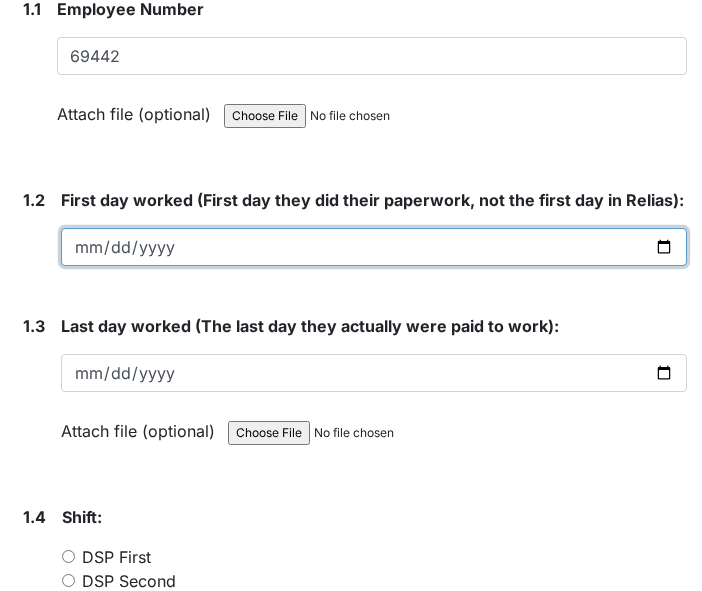 scroll, scrollTop: 500, scrollLeft: 0, axis: vertical 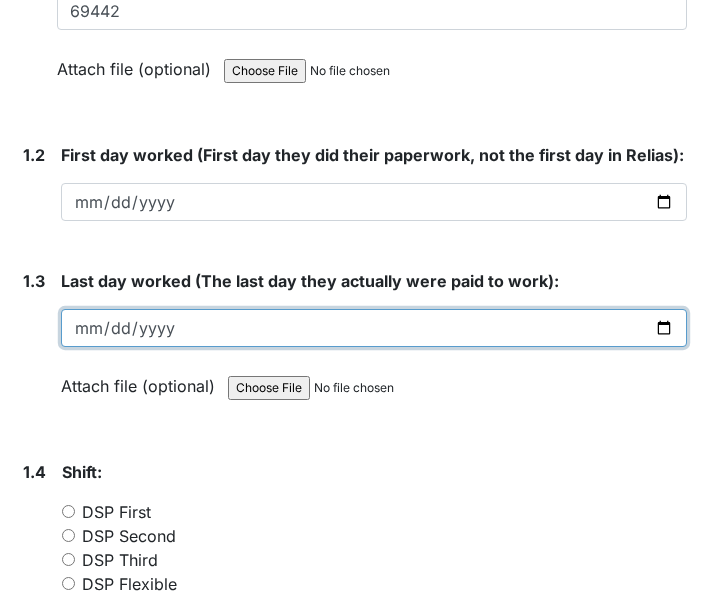 click at bounding box center (374, 328) 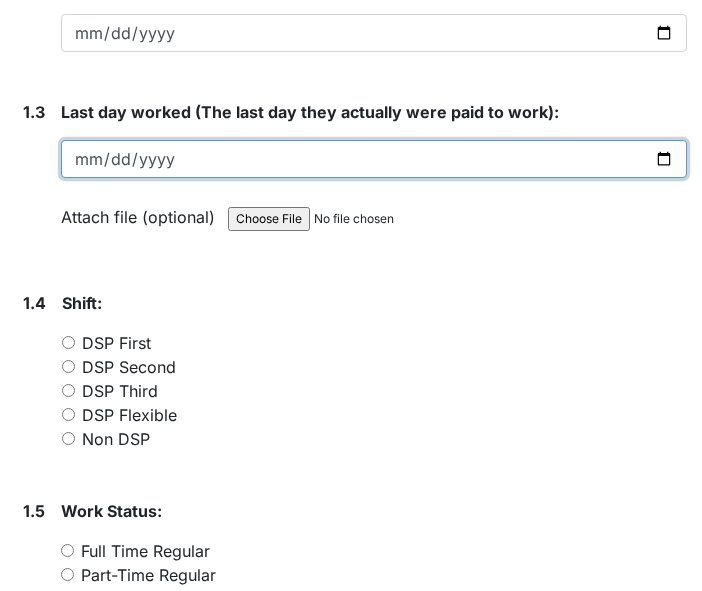 scroll, scrollTop: 700, scrollLeft: 0, axis: vertical 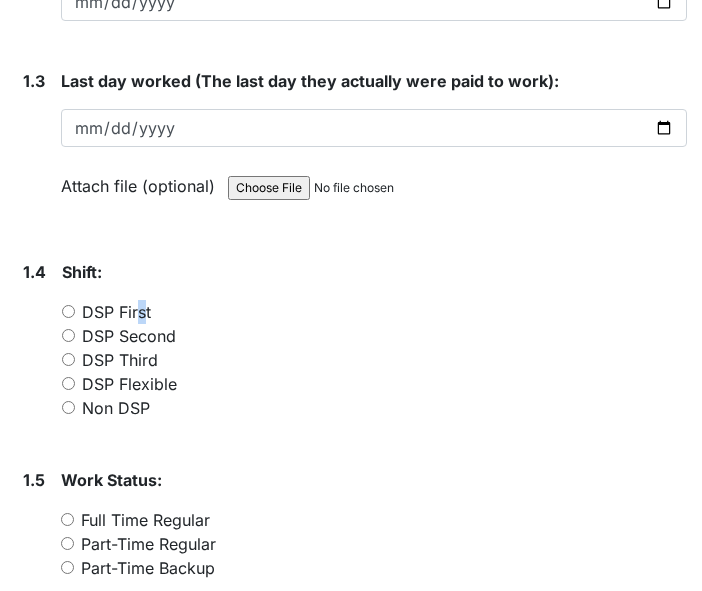 click on "DSP First" at bounding box center [116, 312] 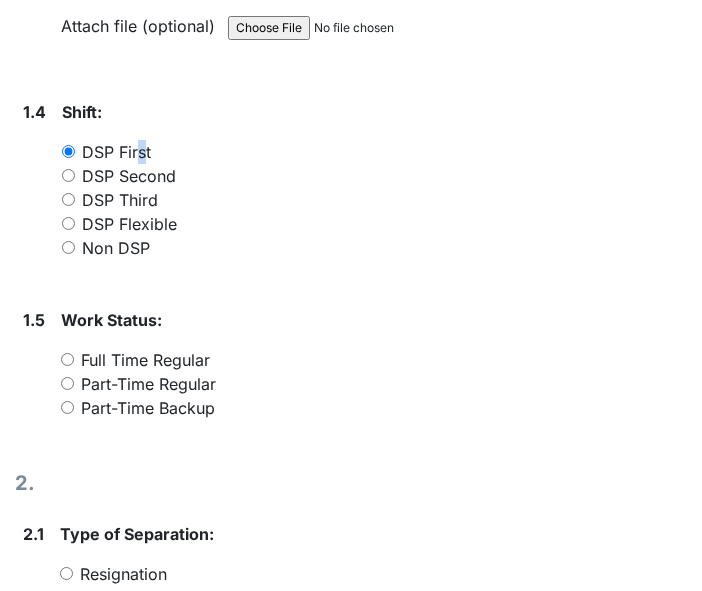 scroll, scrollTop: 900, scrollLeft: 0, axis: vertical 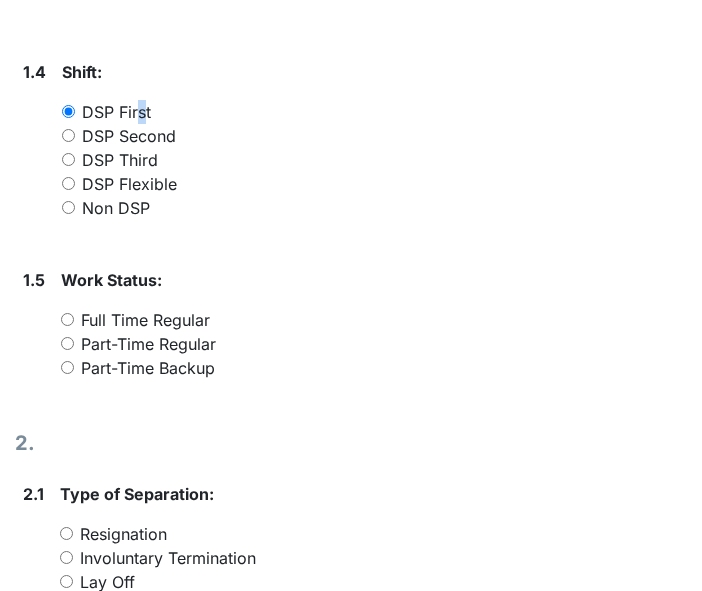 click on "Part-Time Regular" at bounding box center (67, 343) 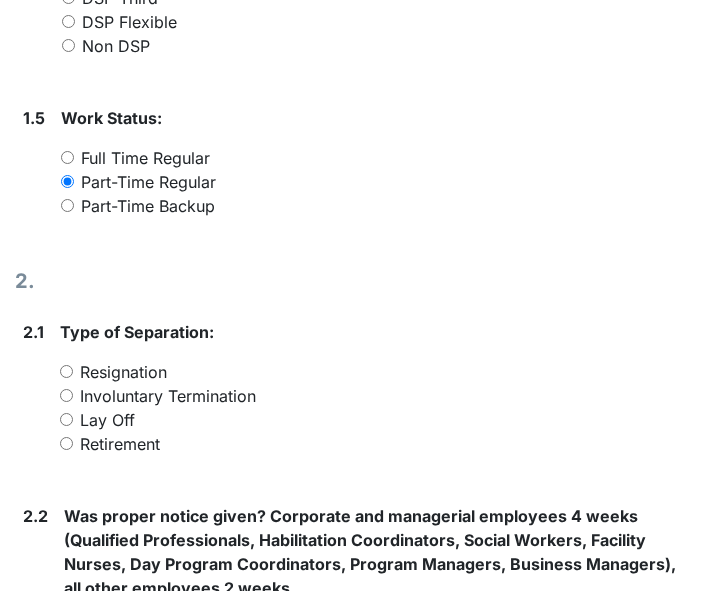 scroll, scrollTop: 1100, scrollLeft: 0, axis: vertical 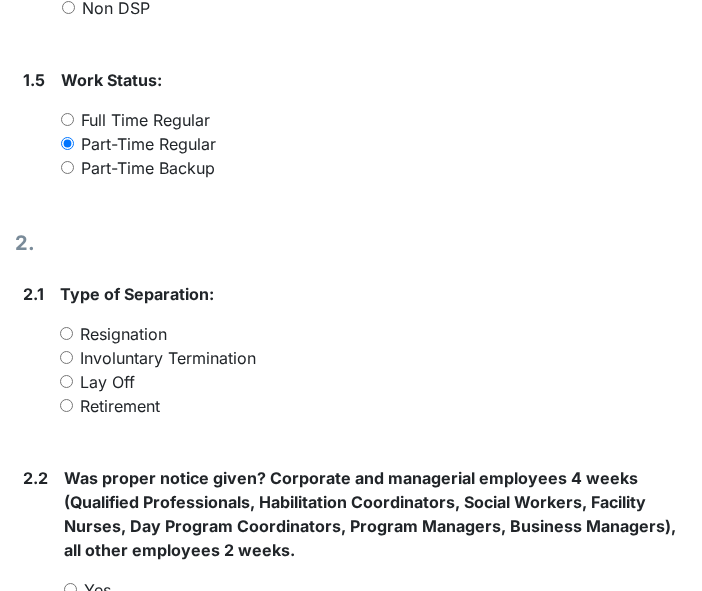 click on "Involuntary Termination" at bounding box center (66, 357) 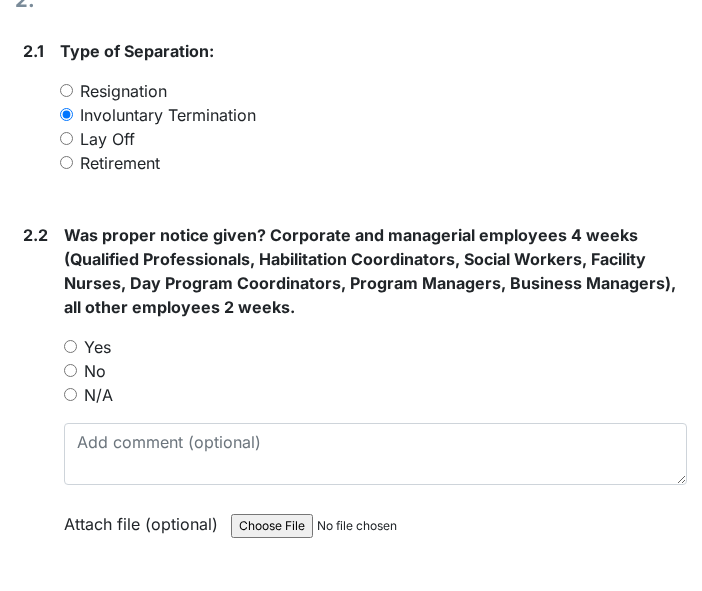 scroll, scrollTop: 1400, scrollLeft: 0, axis: vertical 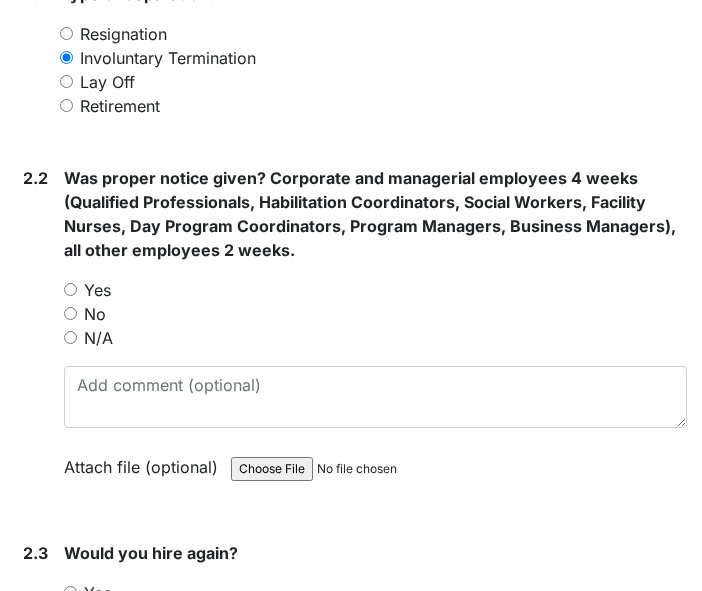 click on "N/A" at bounding box center [70, 337] 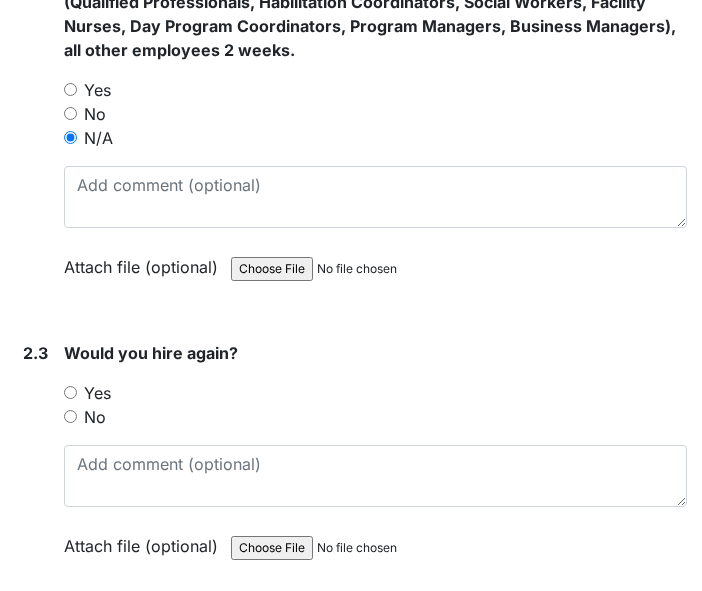 scroll, scrollTop: 1700, scrollLeft: 0, axis: vertical 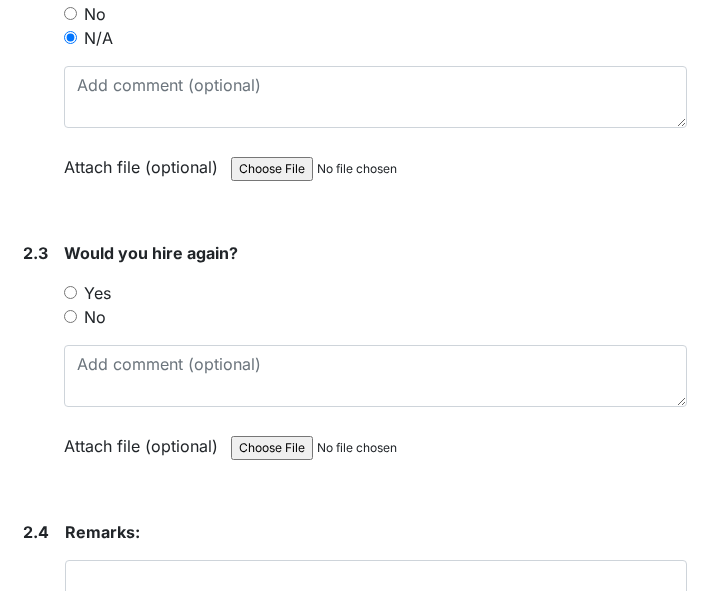 click on "No" at bounding box center [70, 316] 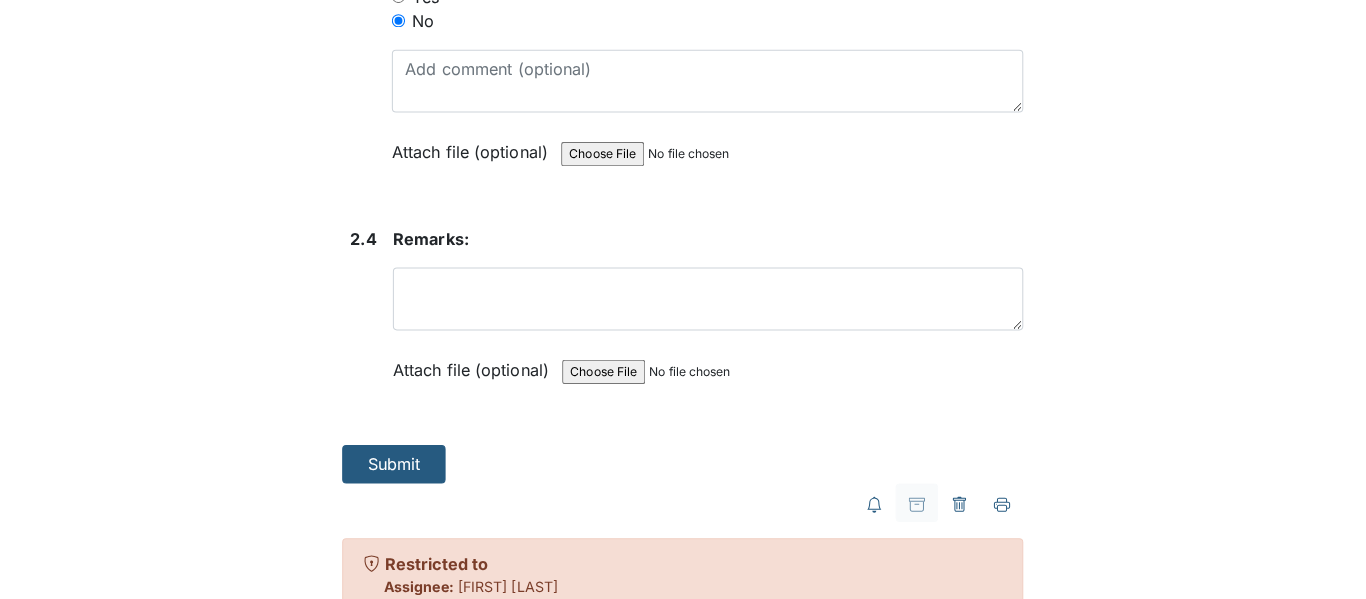 scroll, scrollTop: 2000, scrollLeft: 0, axis: vertical 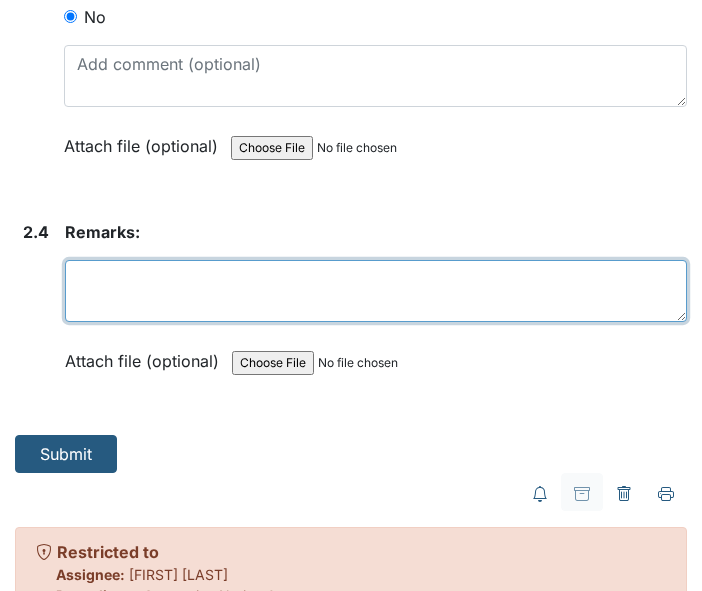 click at bounding box center (376, 291) 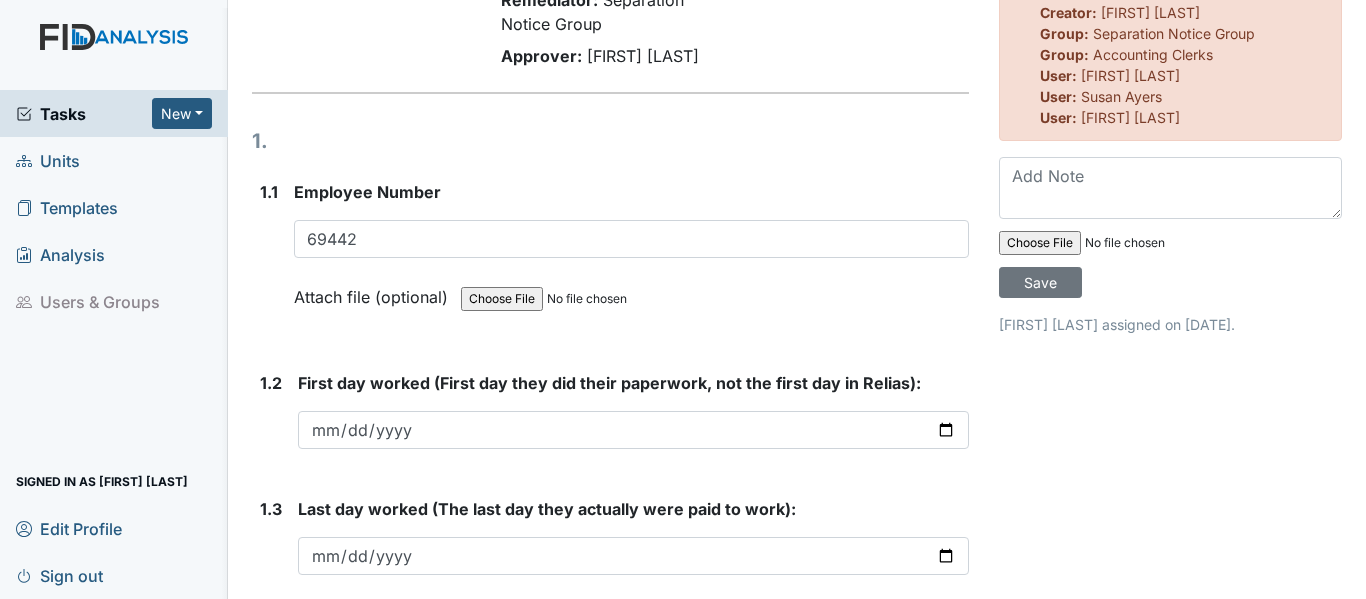 scroll, scrollTop: 0, scrollLeft: 0, axis: both 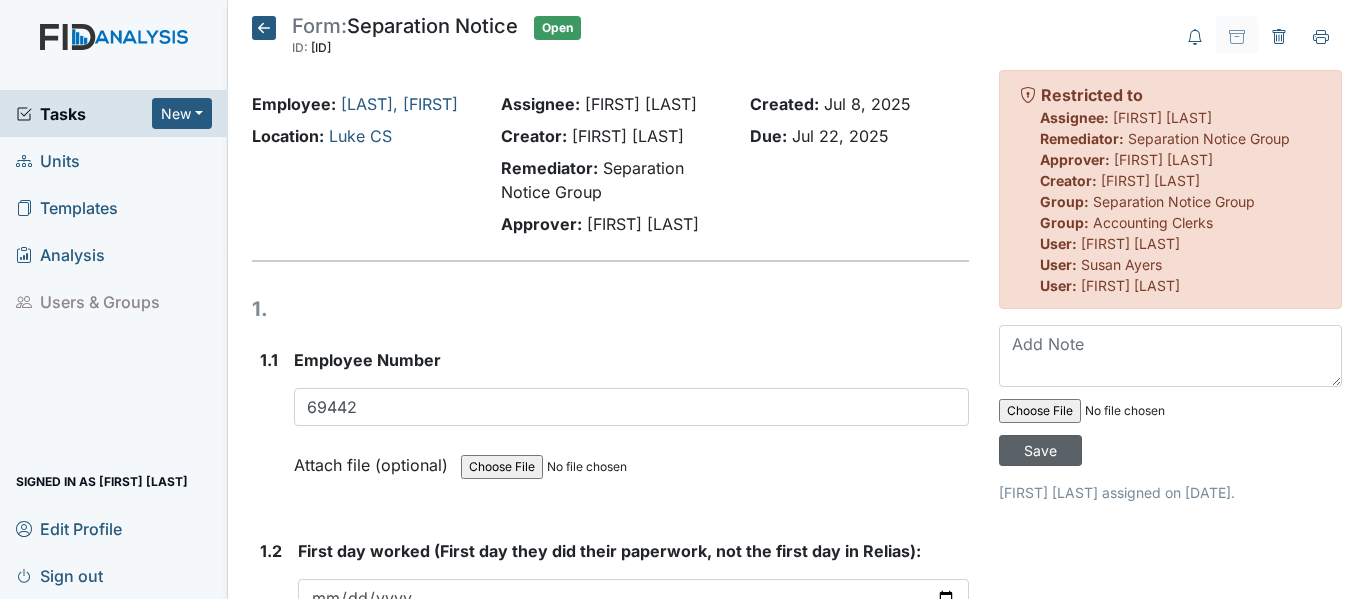 type on "Ms. [LAST] failed to report to work on [DATE], [DATE] and [DATE].  She did not report off to her supervisor as well." 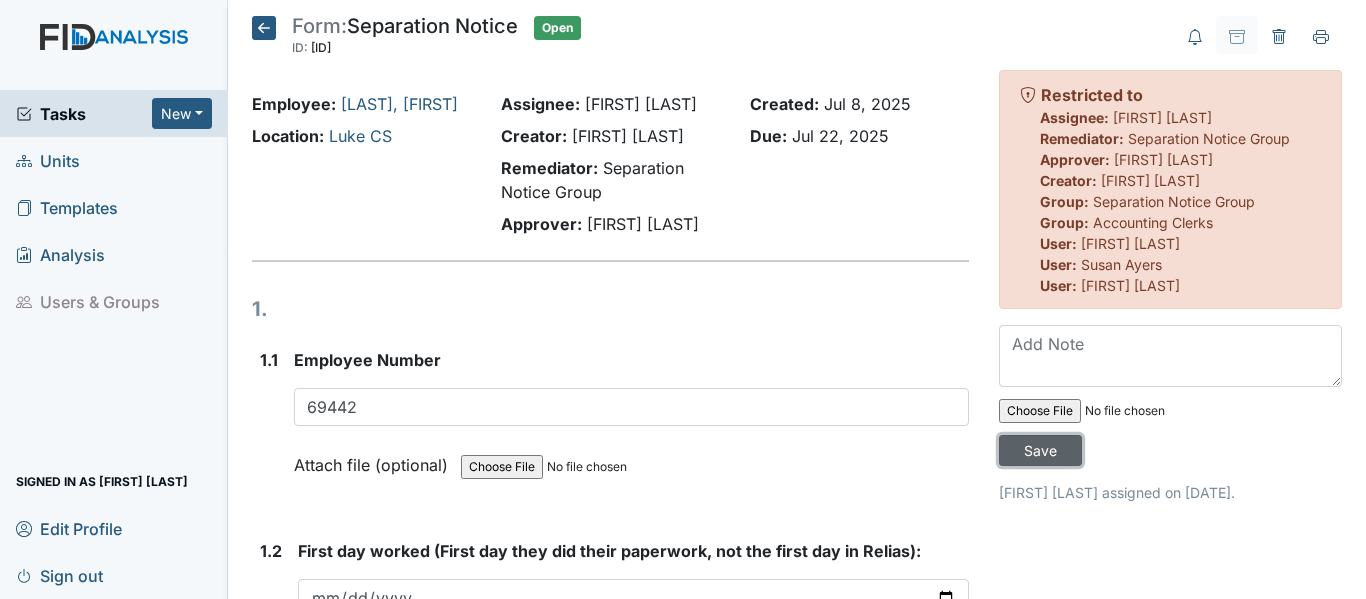click on "Save" at bounding box center (1040, 450) 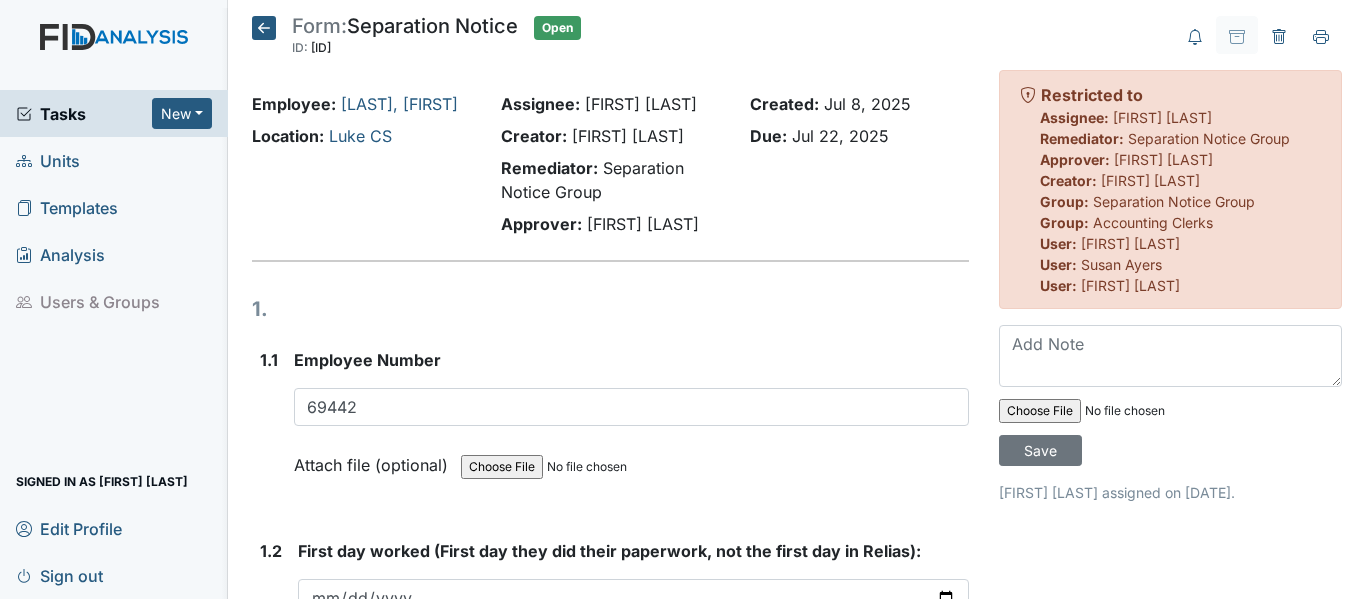 click at bounding box center [264, 28] 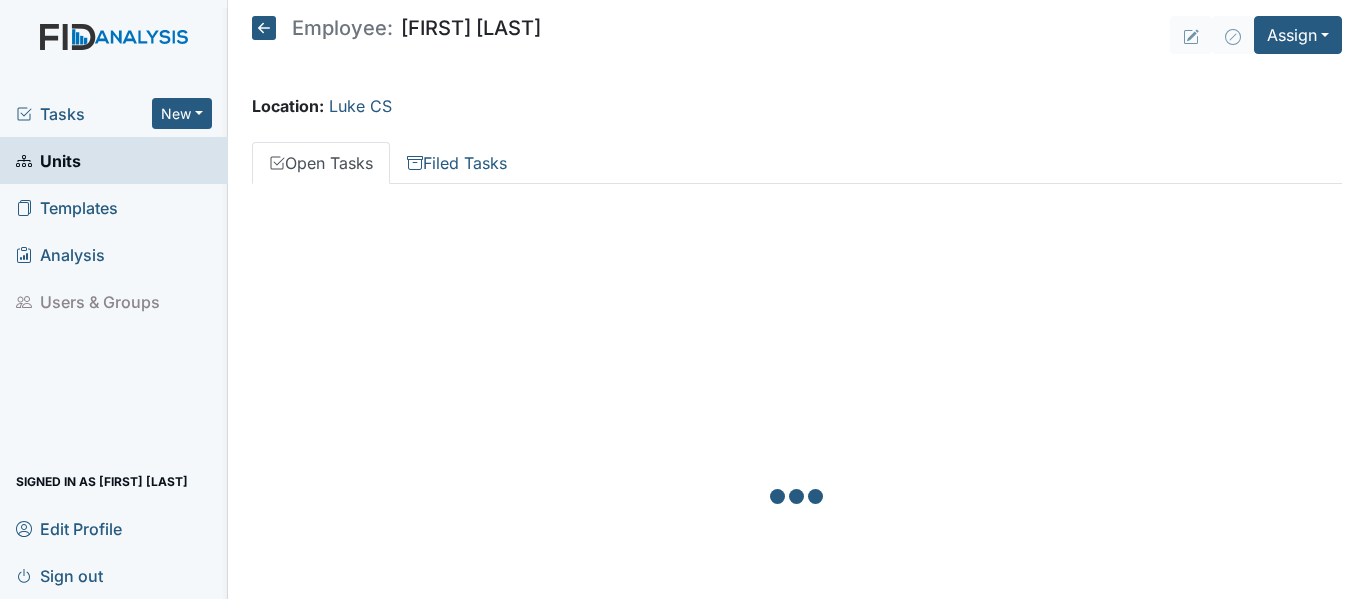 scroll, scrollTop: 0, scrollLeft: 0, axis: both 